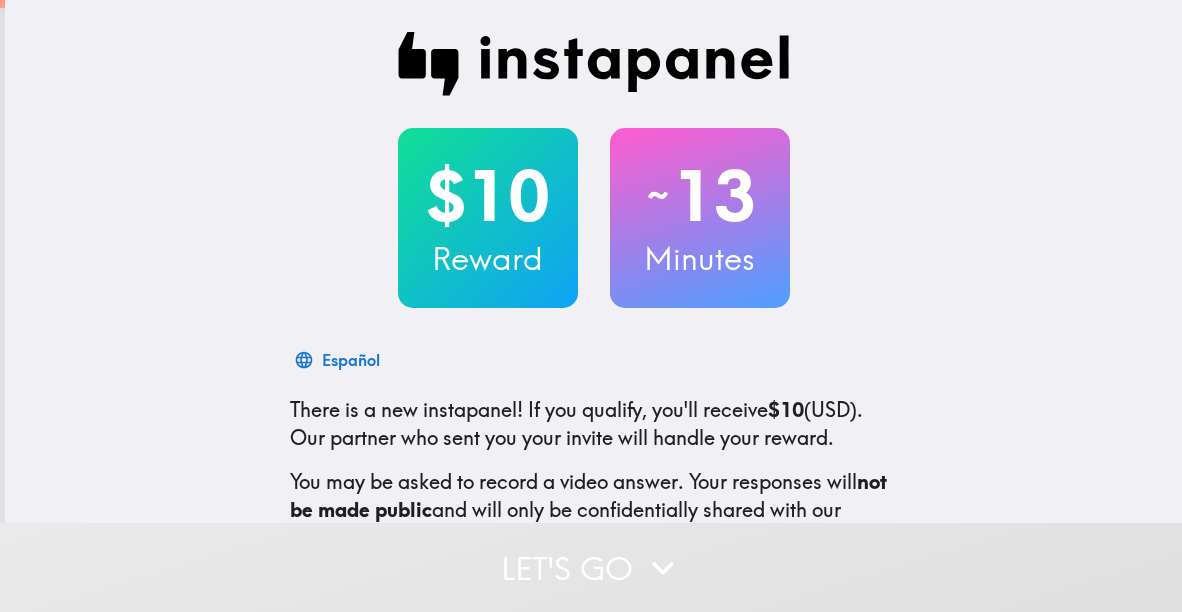 scroll, scrollTop: 0, scrollLeft: 0, axis: both 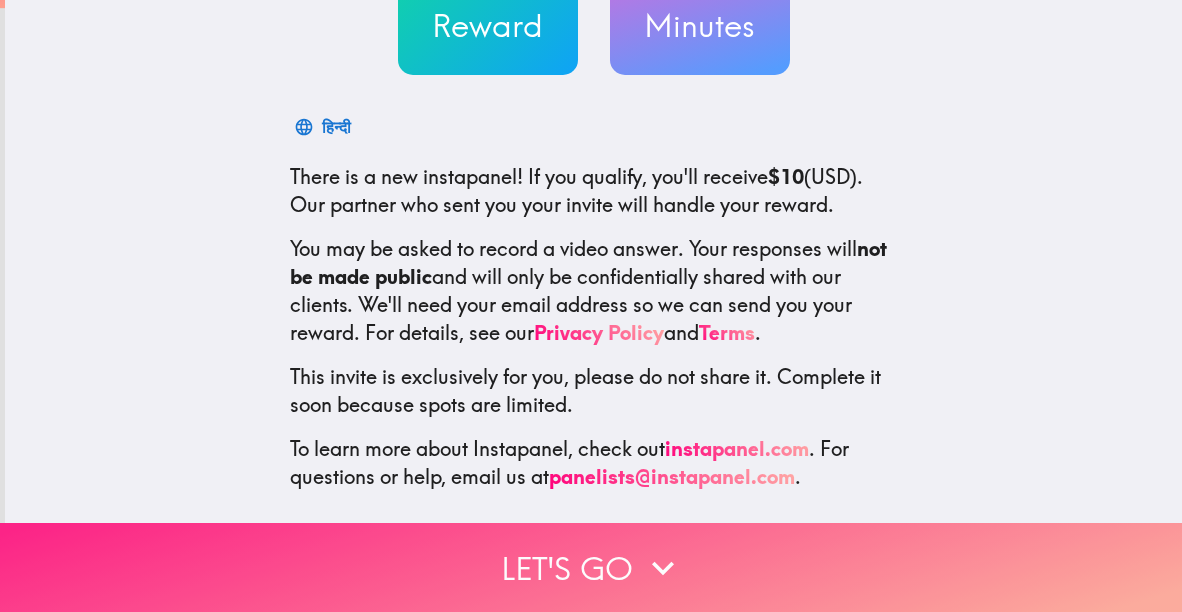 click on "Let's go" at bounding box center [591, 567] 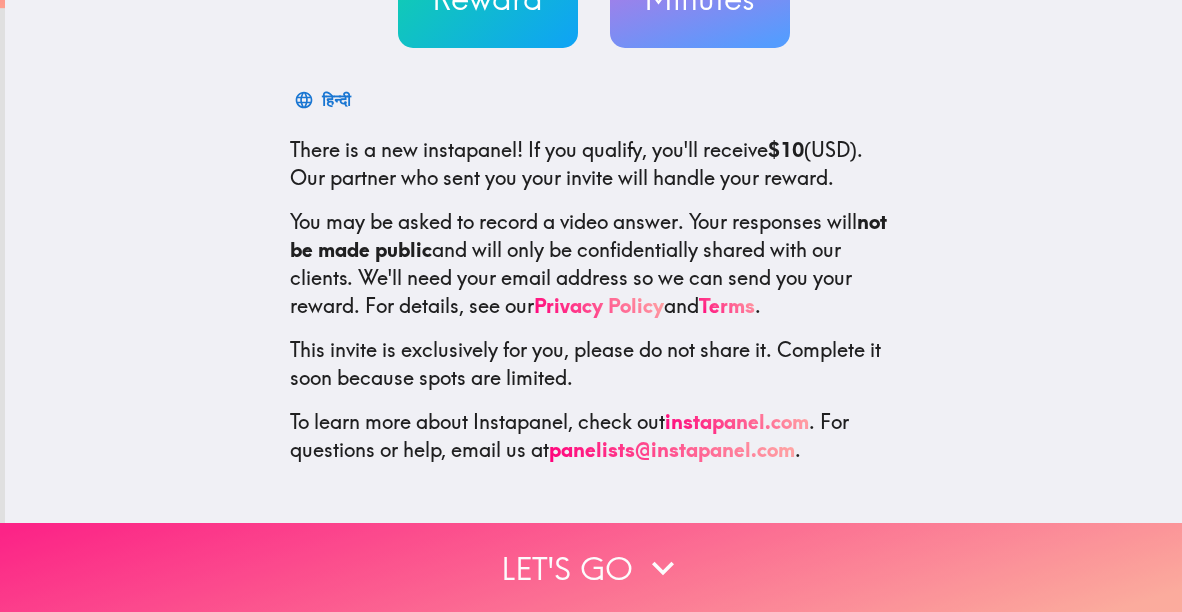scroll, scrollTop: 0, scrollLeft: 0, axis: both 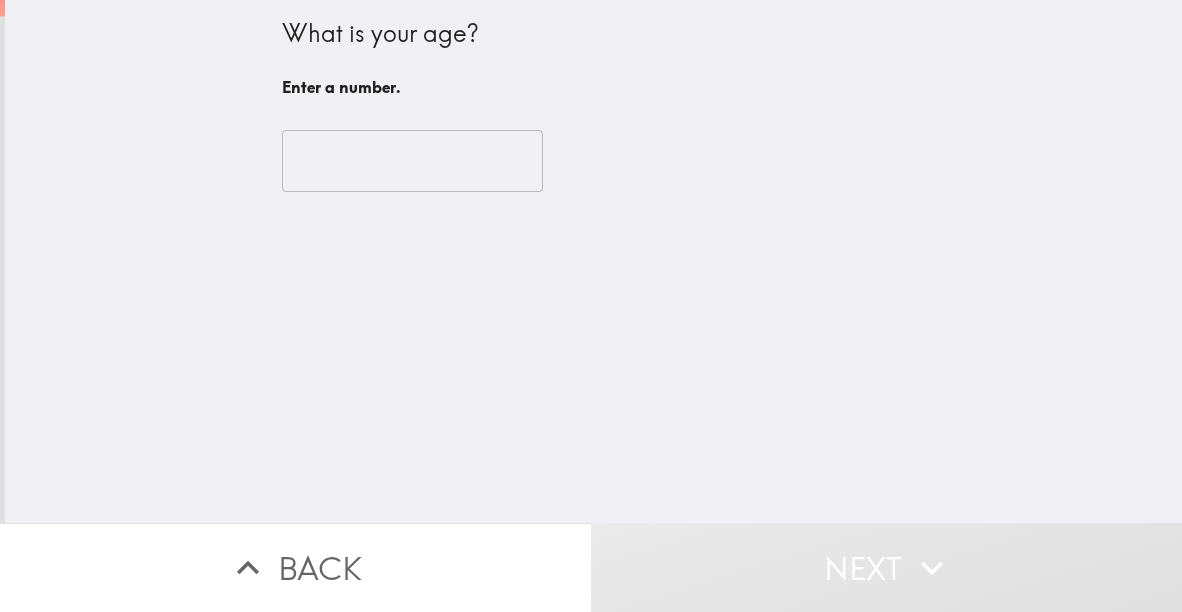 click at bounding box center [412, 161] 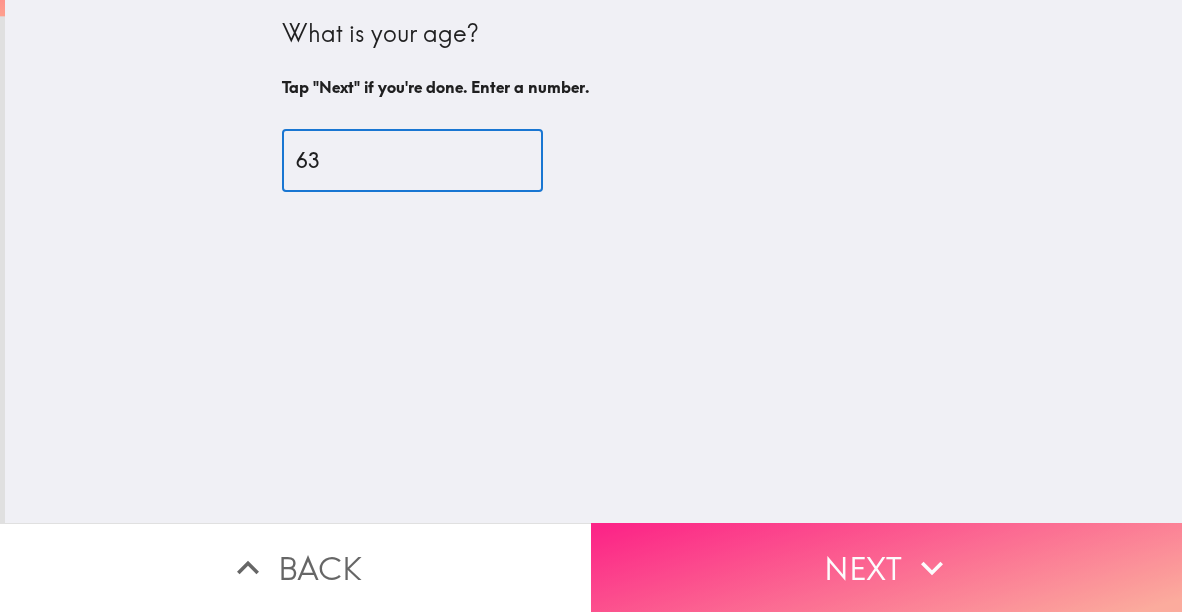 type on "63" 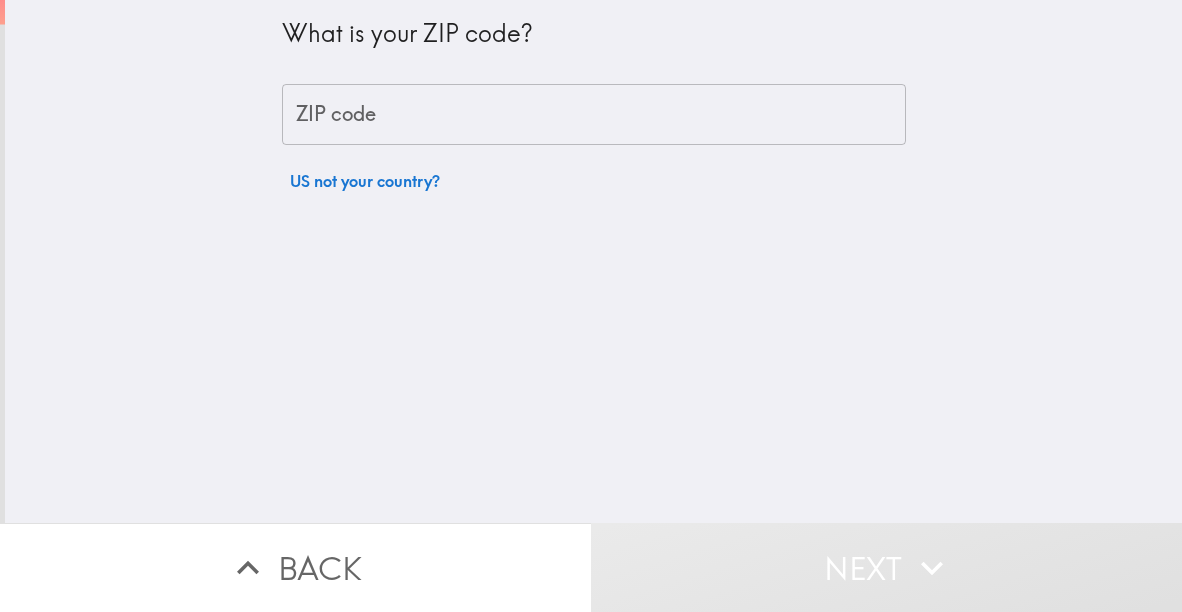 click on "ZIP code" at bounding box center (594, 115) 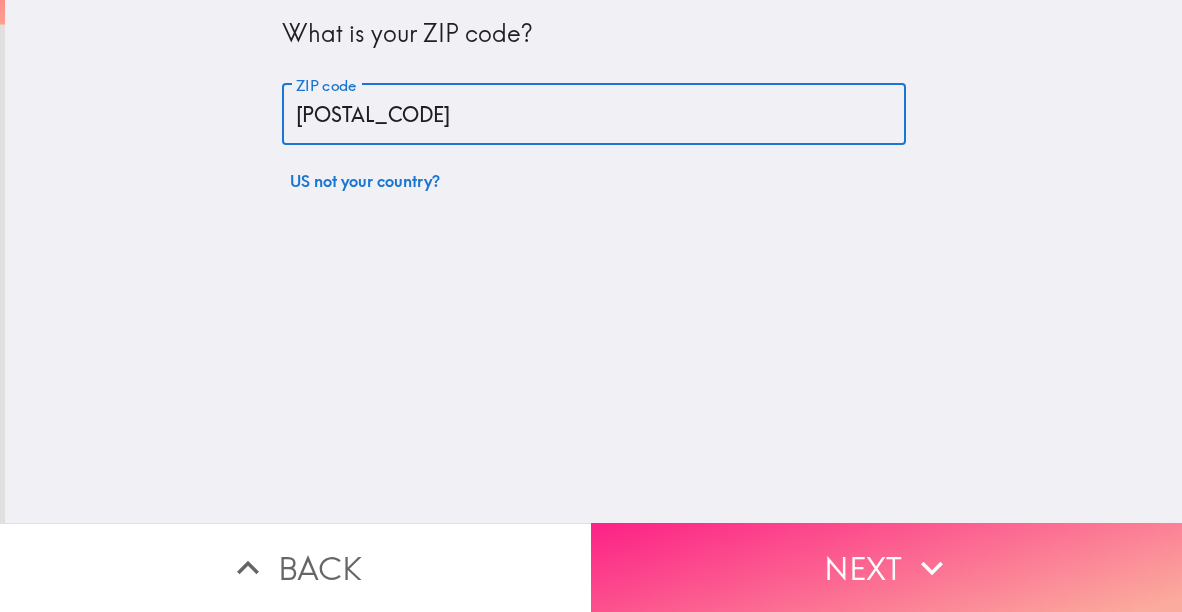 type on "[POSTAL_CODE]" 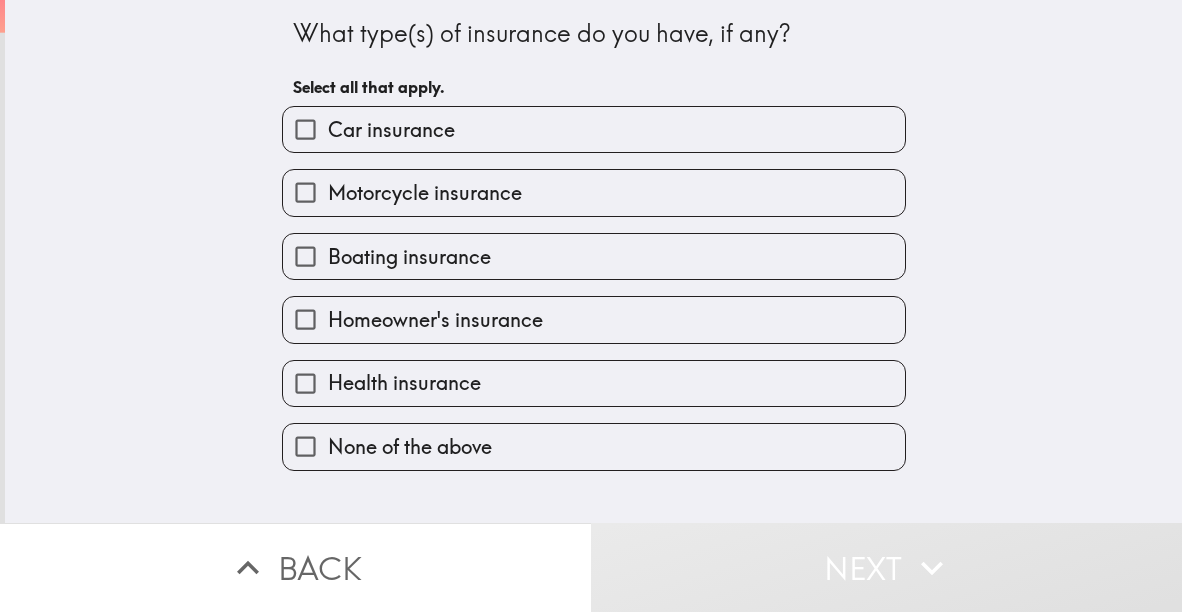 click on "Car insurance" at bounding box center (305, 129) 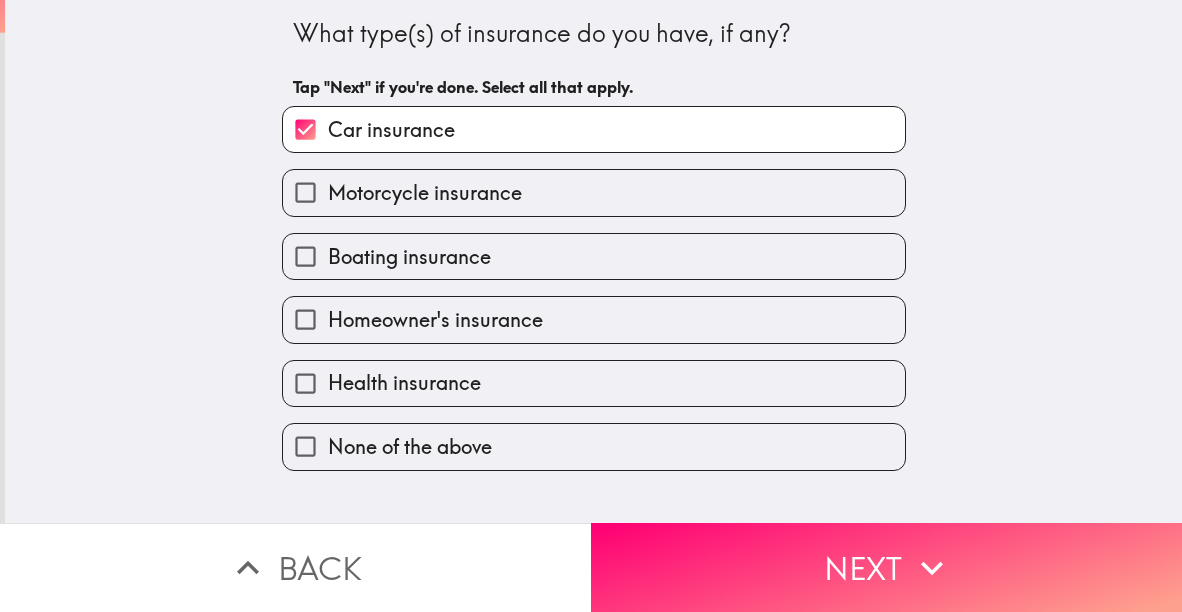 click on "Homeowner's insurance" at bounding box center [305, 319] 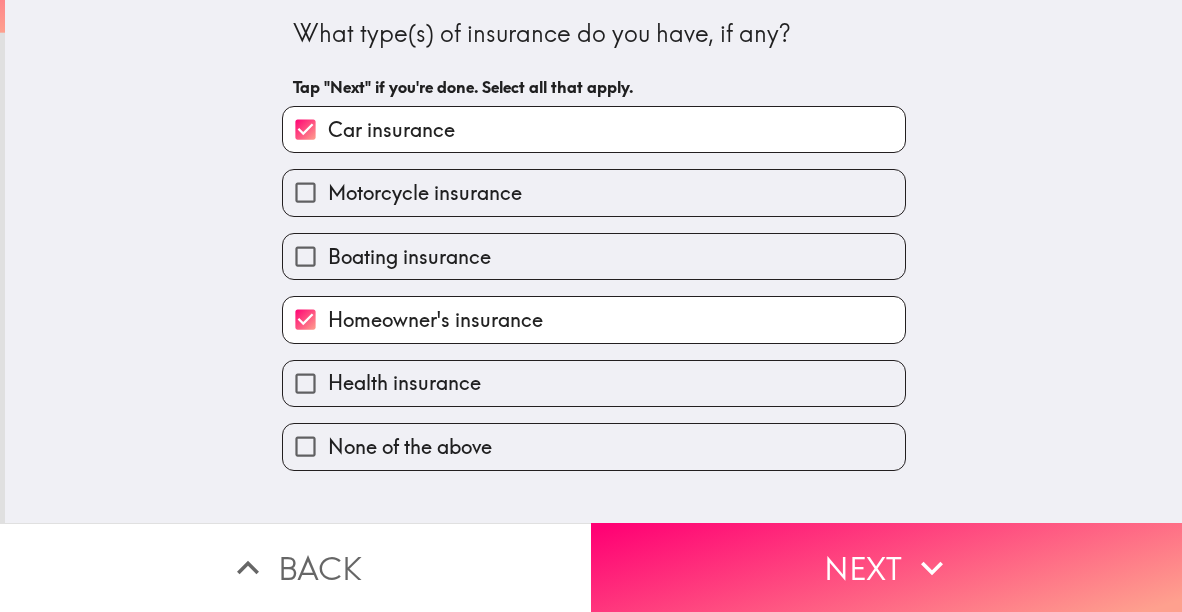 click on "Health insurance" at bounding box center [305, 383] 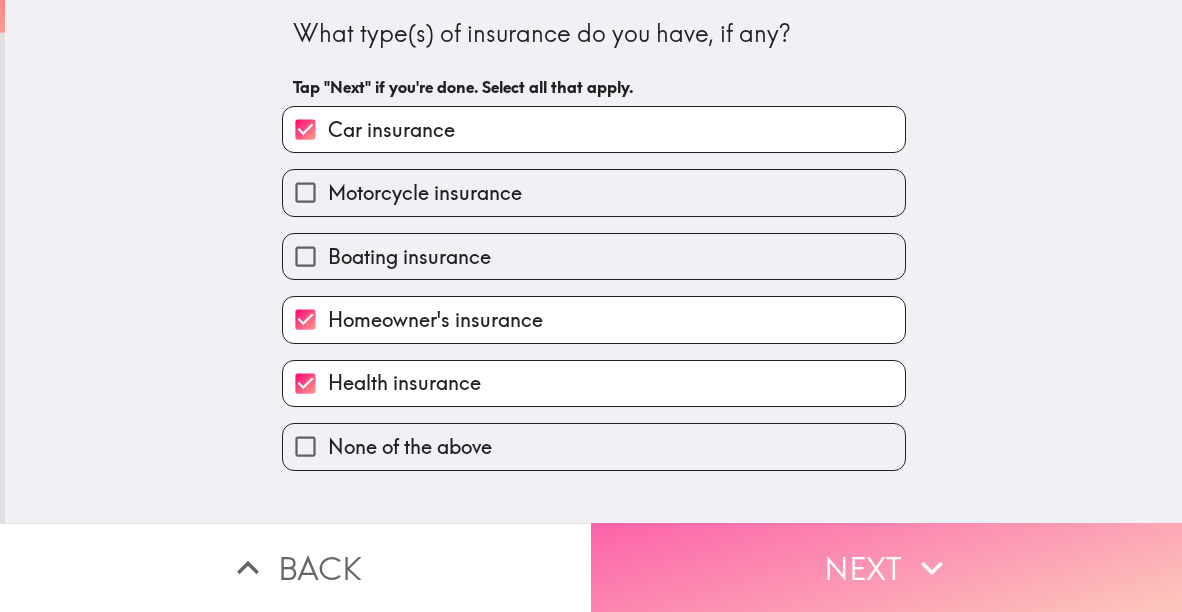 click on "Next" at bounding box center [886, 567] 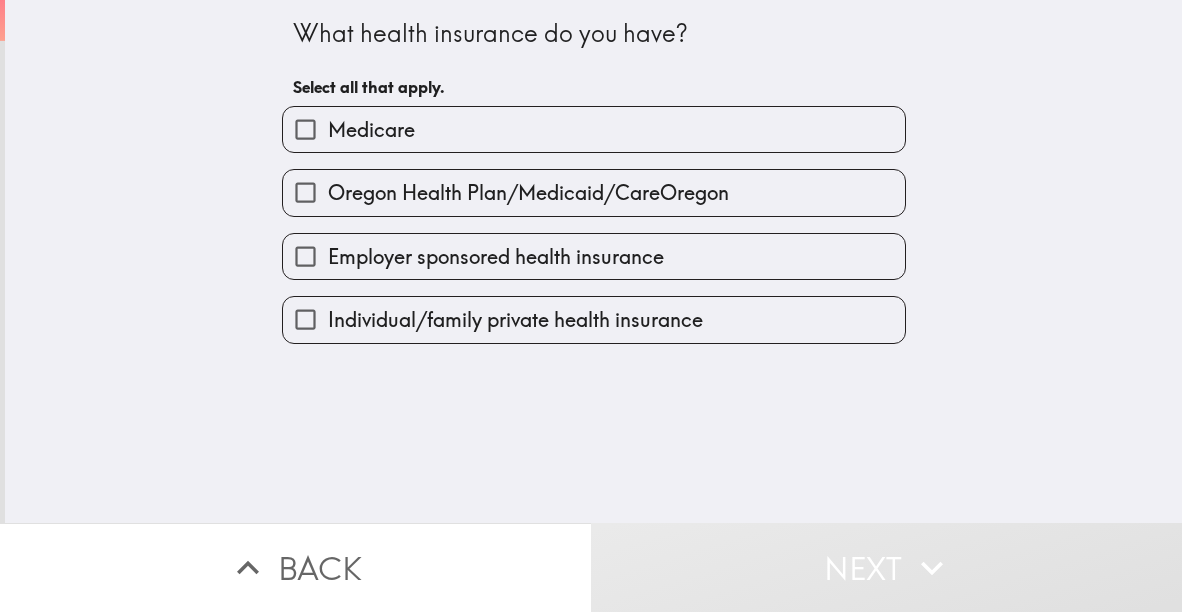 click on "Employer sponsored health insurance" at bounding box center [305, 256] 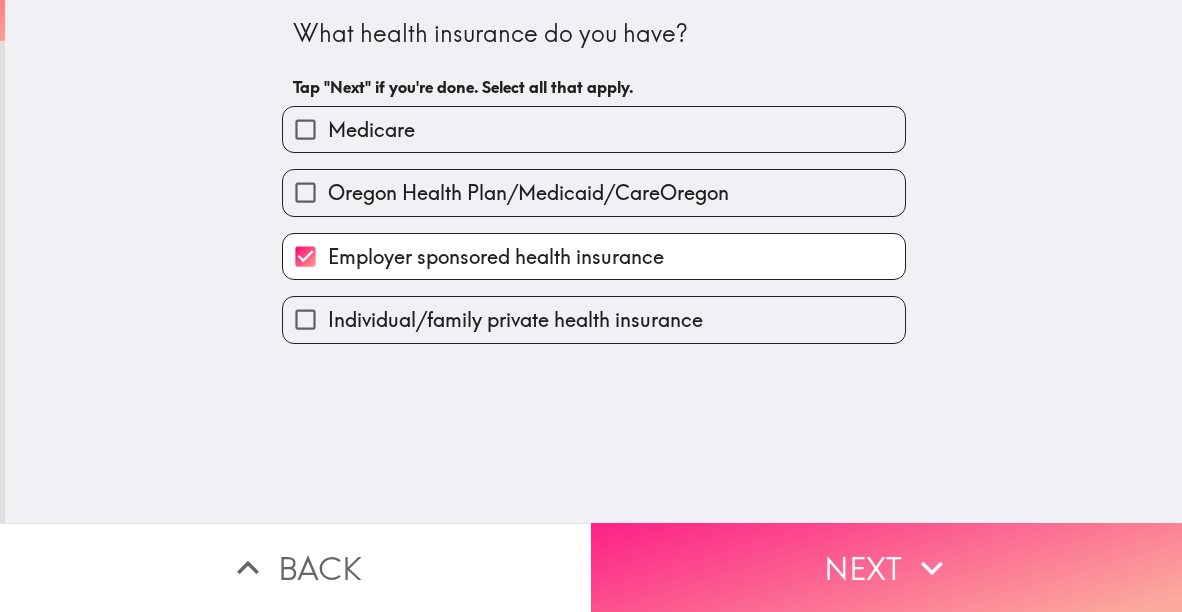 click on "Next" at bounding box center (886, 567) 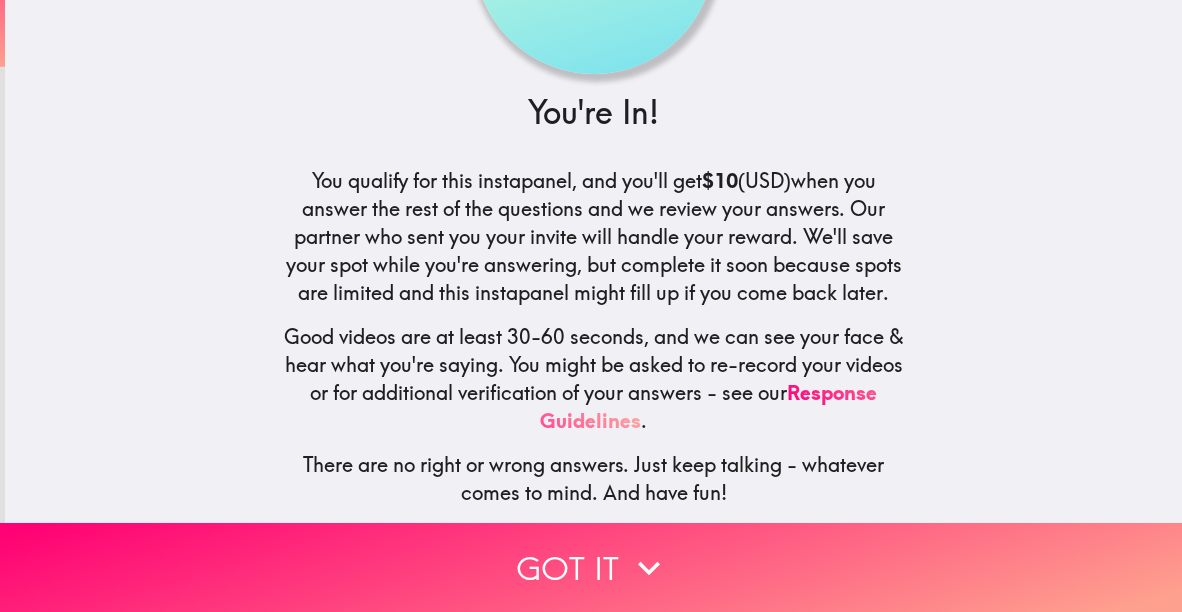 scroll, scrollTop: 212, scrollLeft: 0, axis: vertical 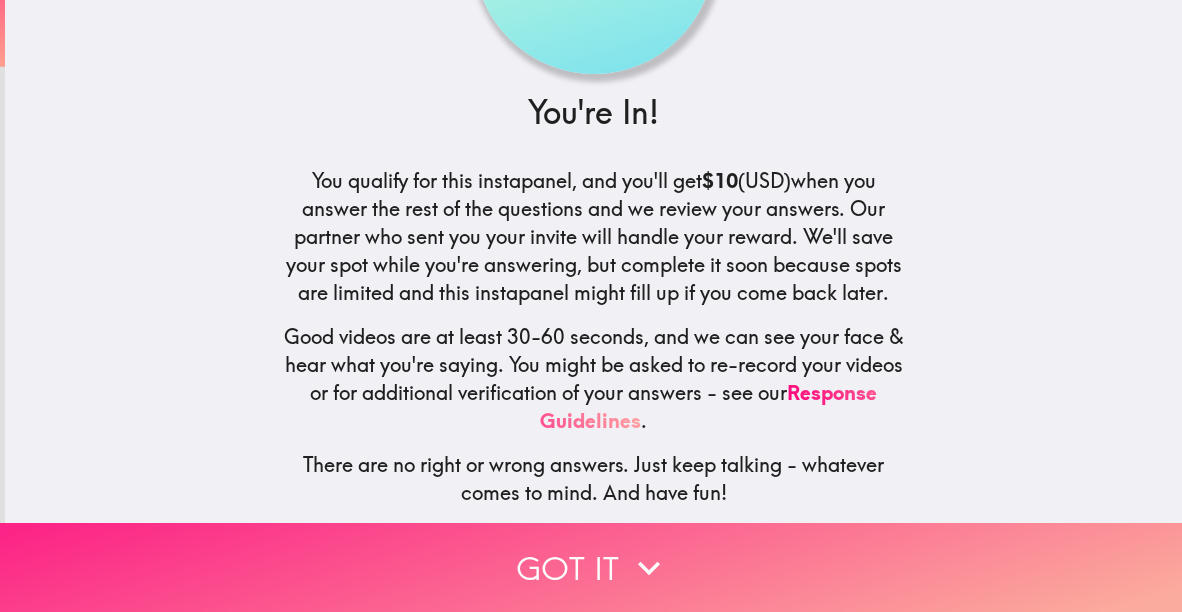 click on "Got it" at bounding box center [591, 567] 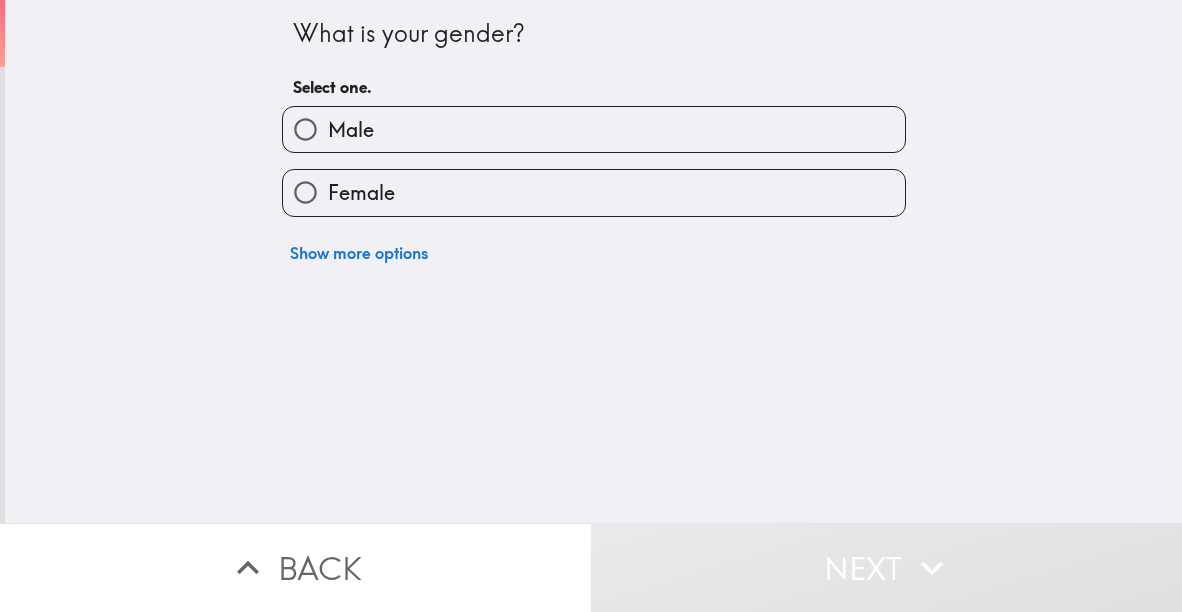 click on "Male" at bounding box center [594, 129] 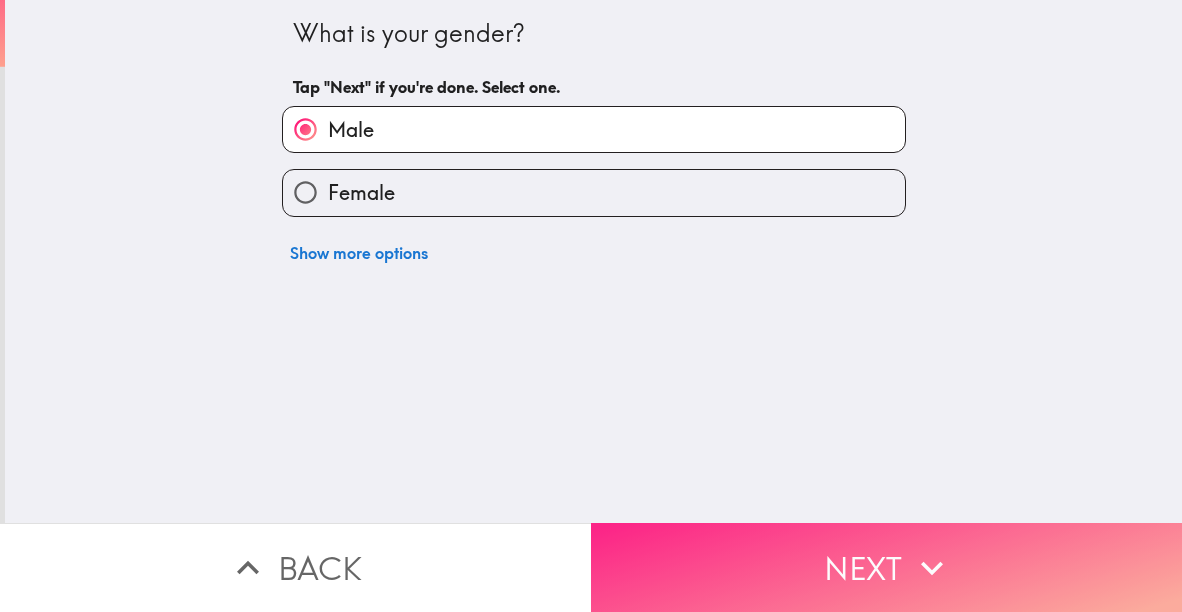 click on "Next" at bounding box center [886, 567] 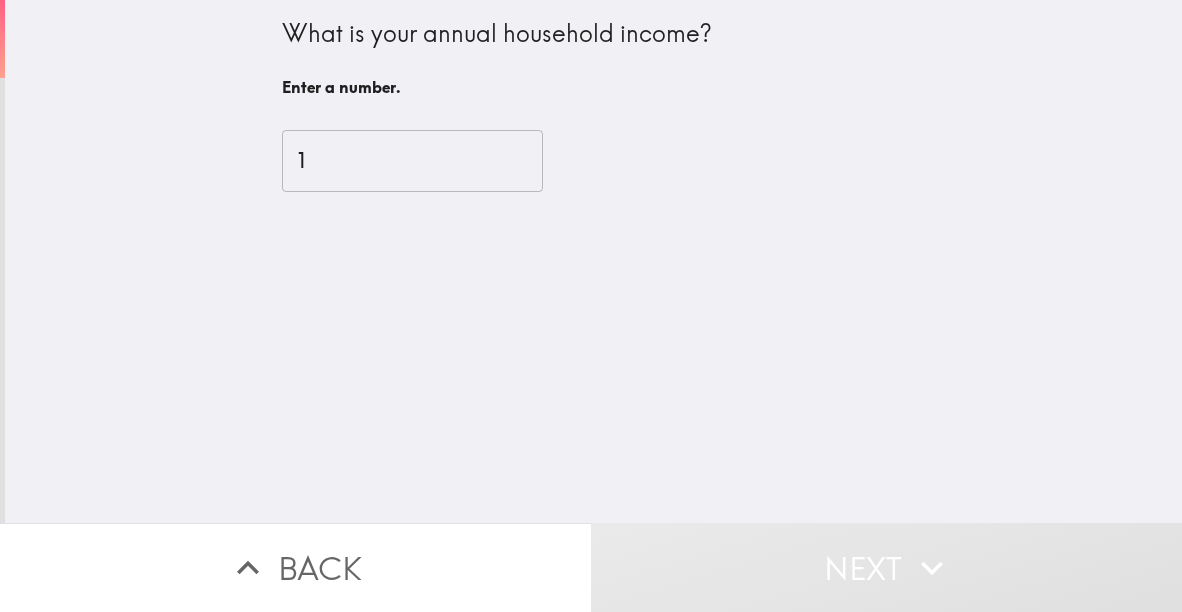 click on "1" at bounding box center [412, 161] 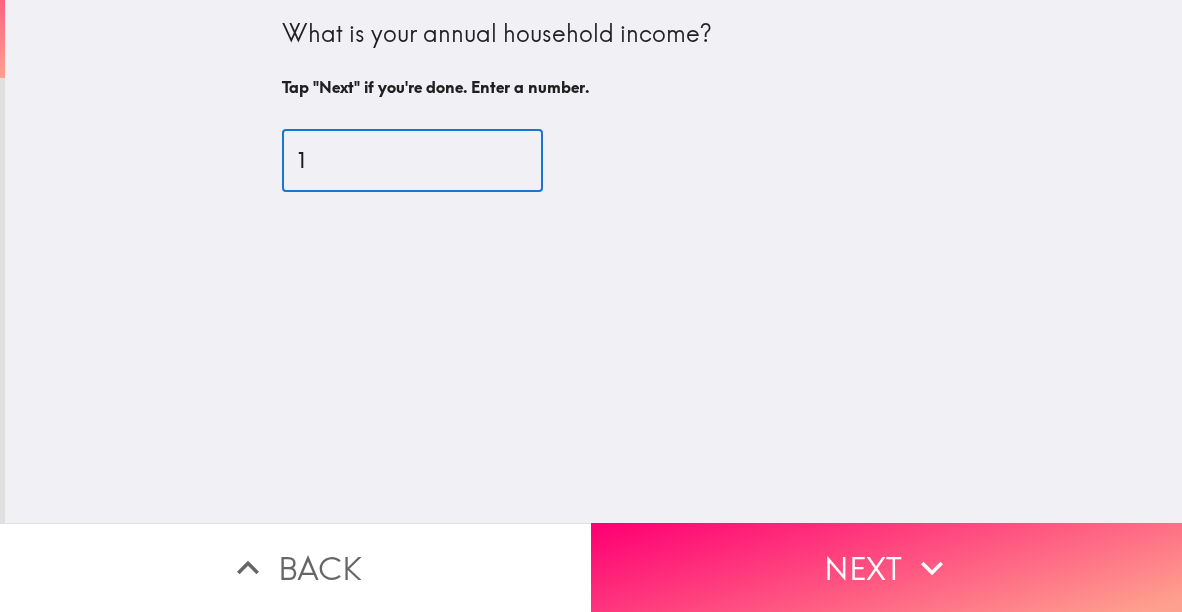 drag, startPoint x: 312, startPoint y: 161, endPoint x: 214, endPoint y: 157, distance: 98.0816 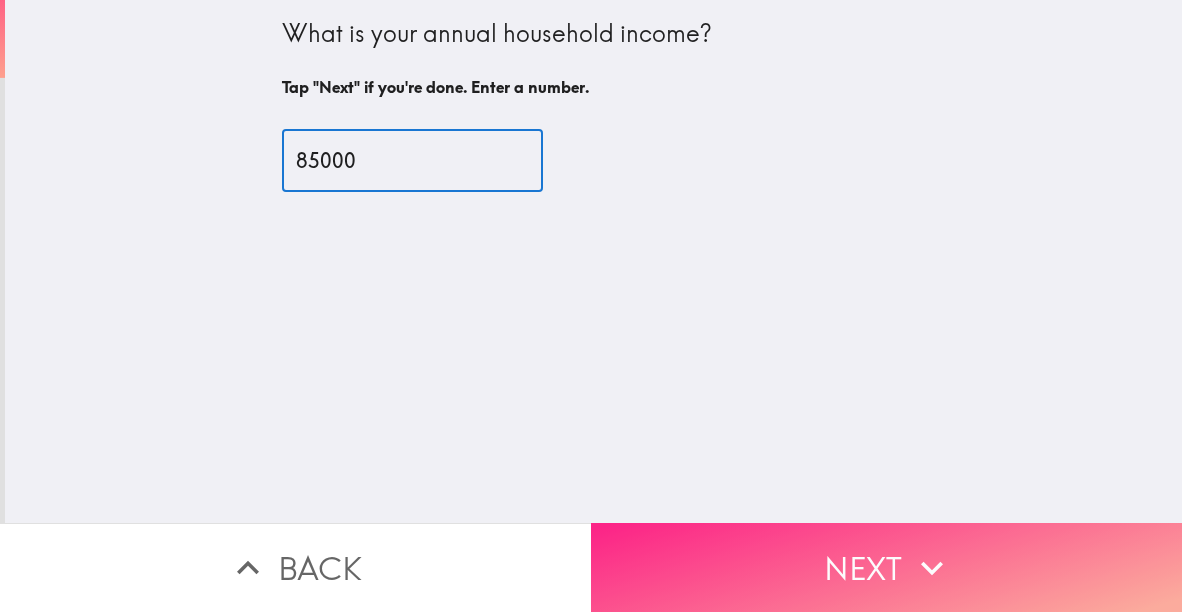 type on "85000" 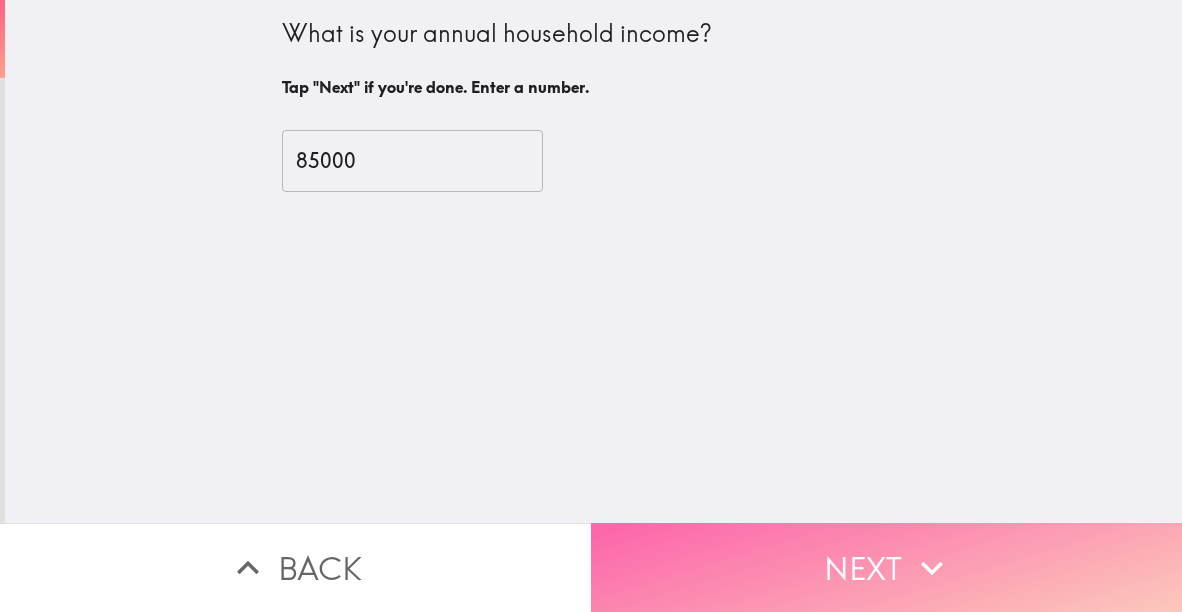 click on "Next" at bounding box center [886, 567] 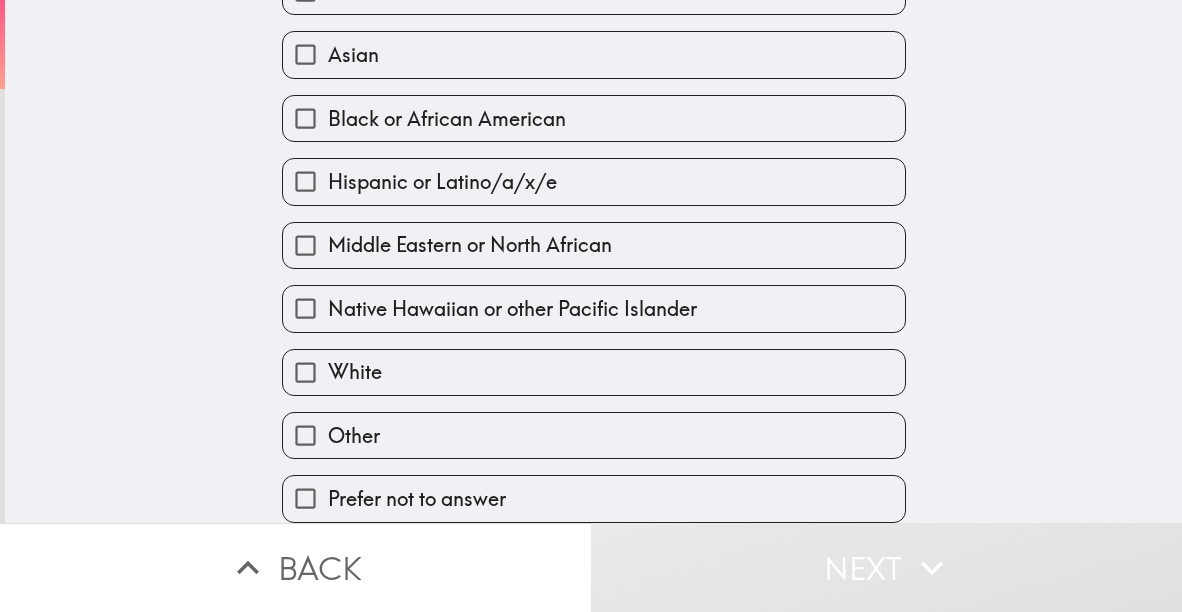 scroll, scrollTop: 158, scrollLeft: 0, axis: vertical 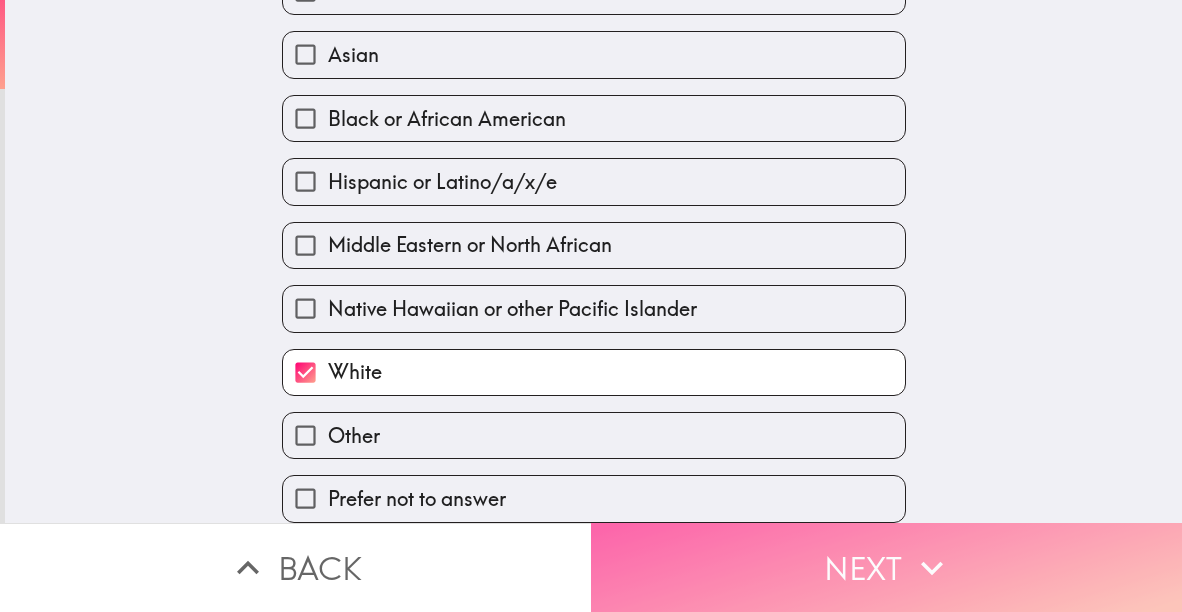 click on "Next" at bounding box center [886, 567] 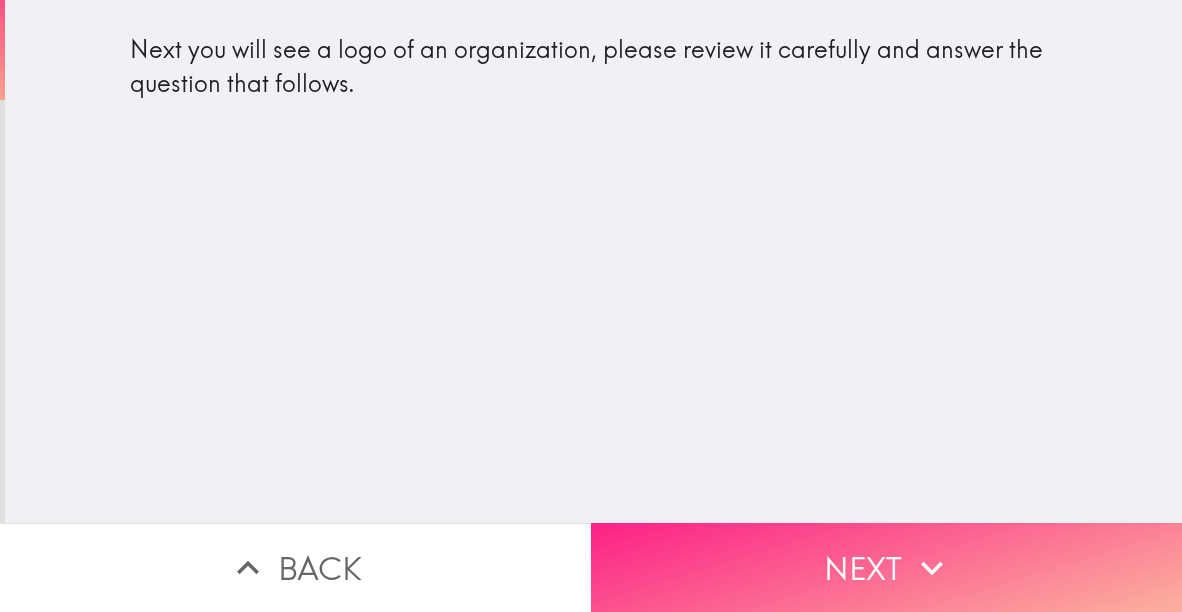 click on "Next" at bounding box center [886, 567] 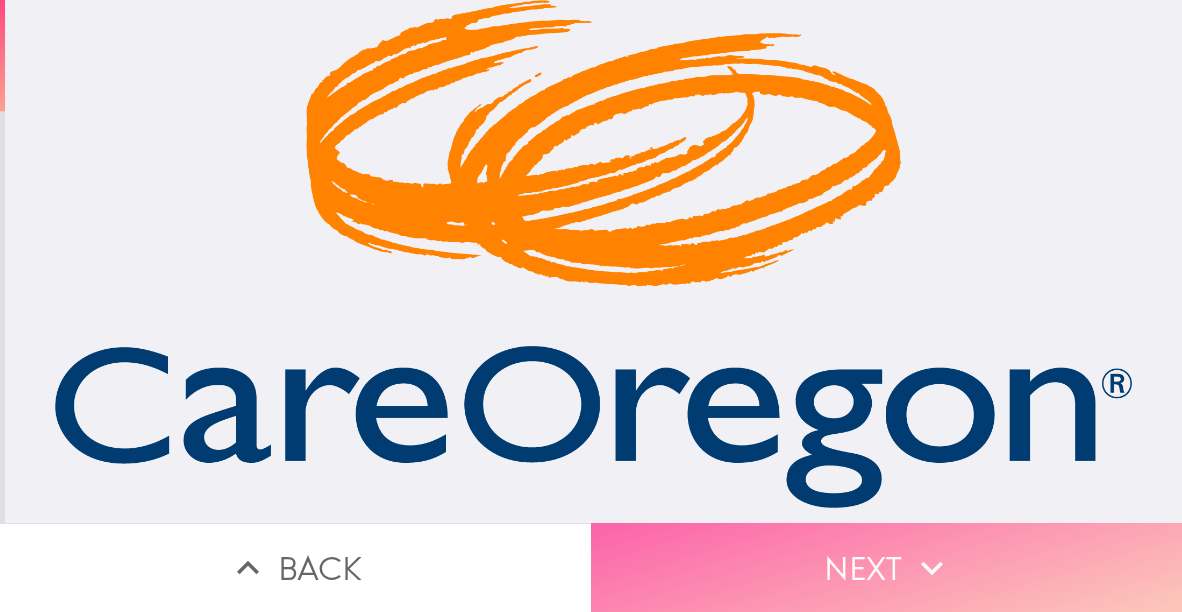 click on "Next" at bounding box center [886, 567] 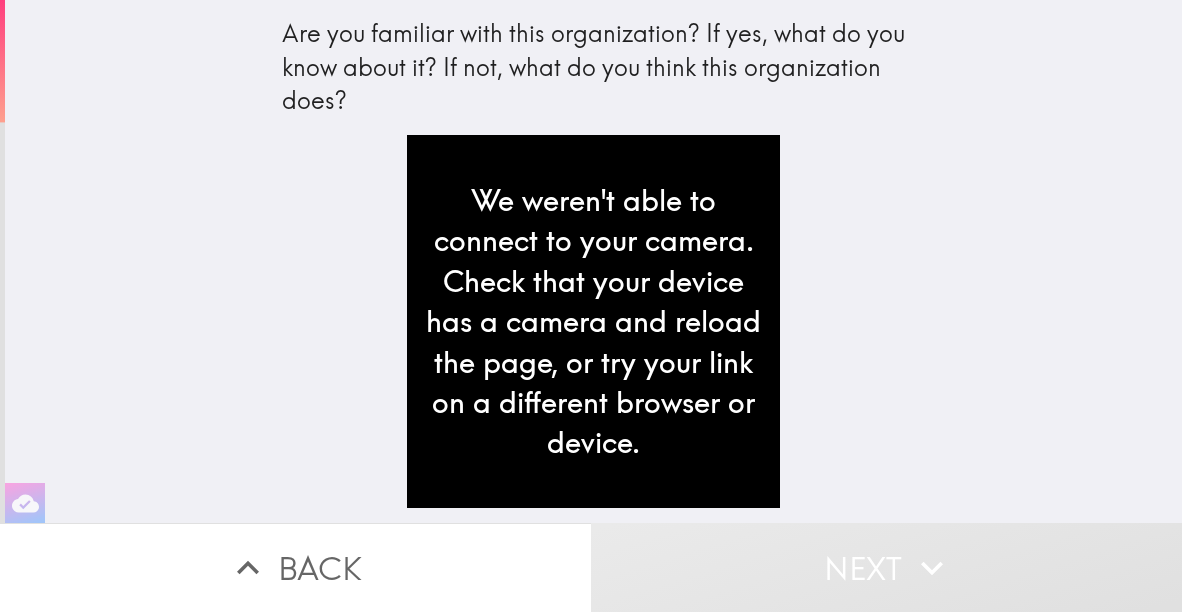 click on "We weren't able to connect to your camera. Check that your device has a camera and reload the page, or try your link on a different browser or device." at bounding box center (594, 329) 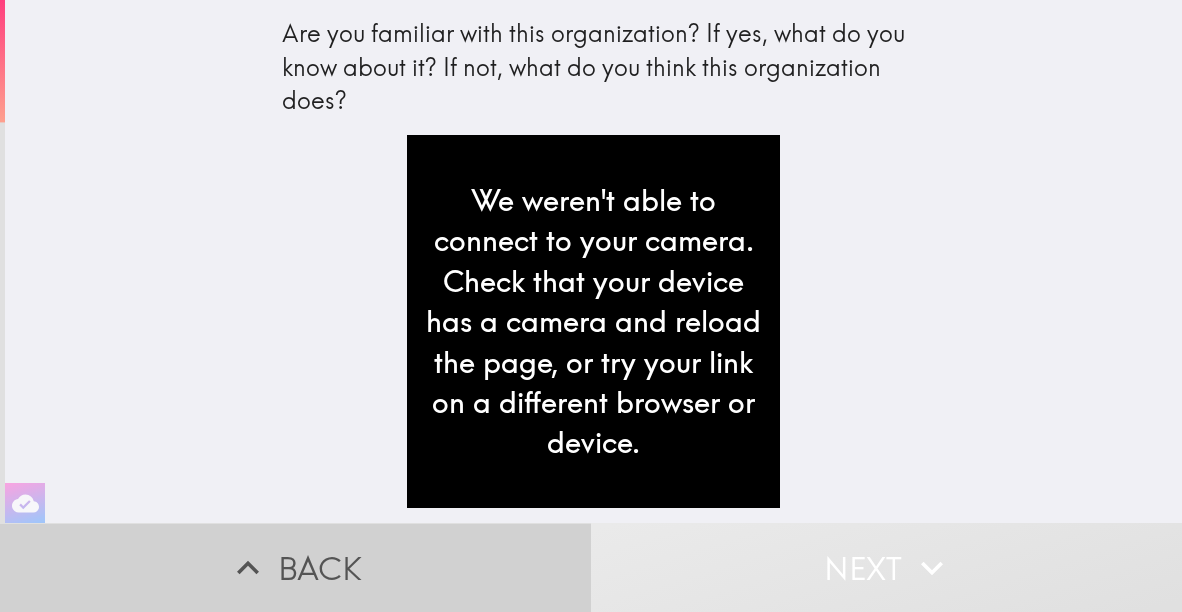click on "Back" at bounding box center [295, 567] 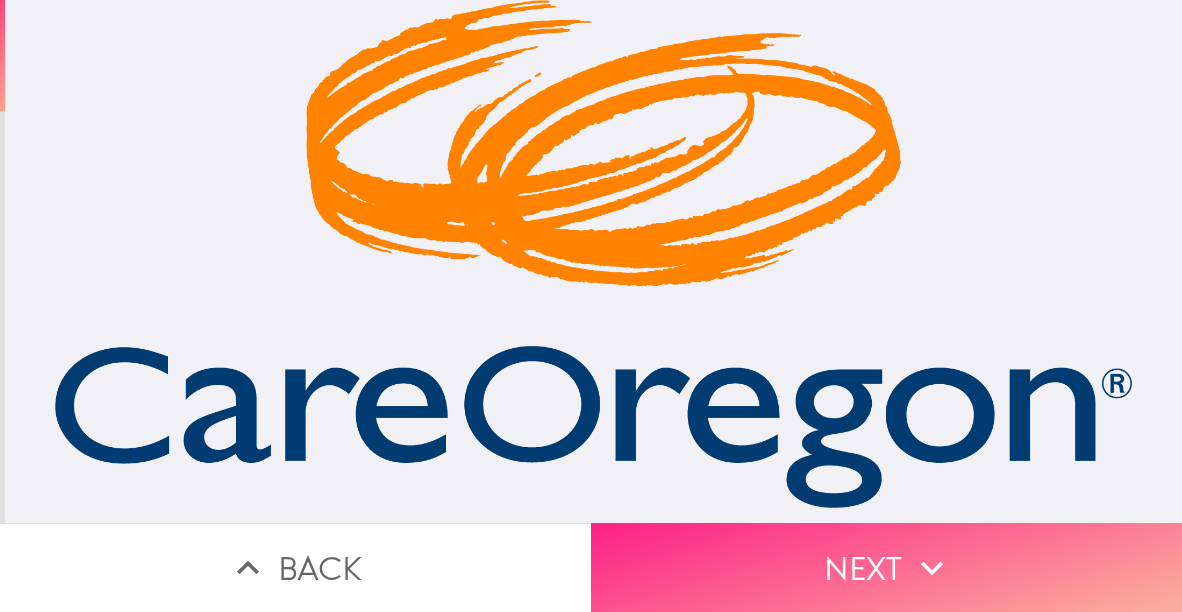 click 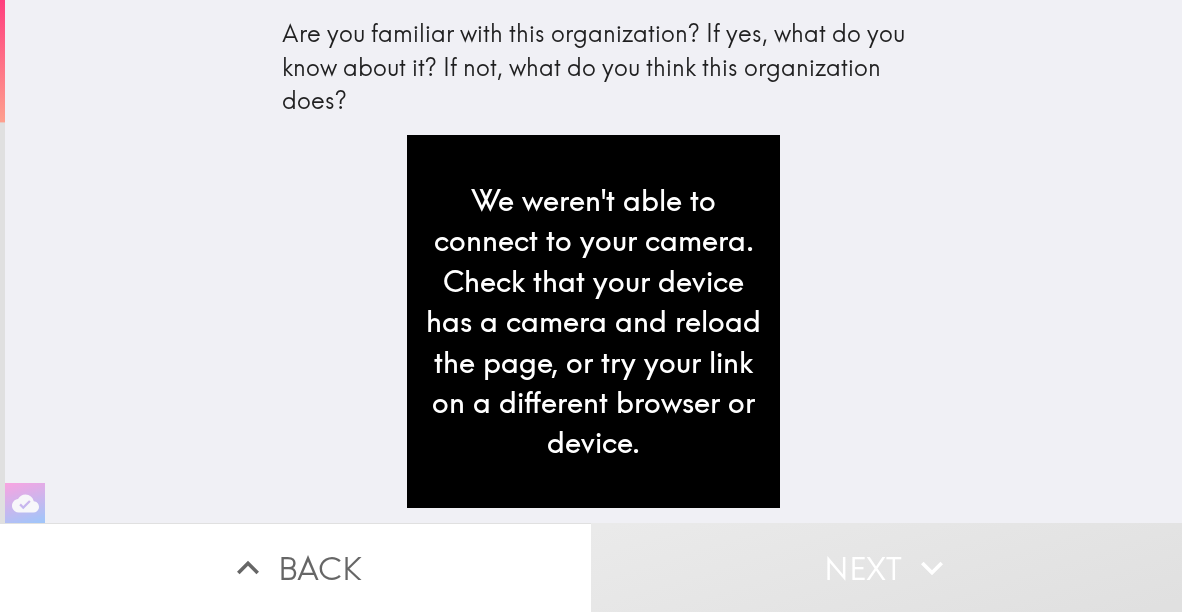 click on "We weren't able to connect to your camera. Check that your device has a camera and reload the page, or try your link on a different browser or device." at bounding box center [593, 321] 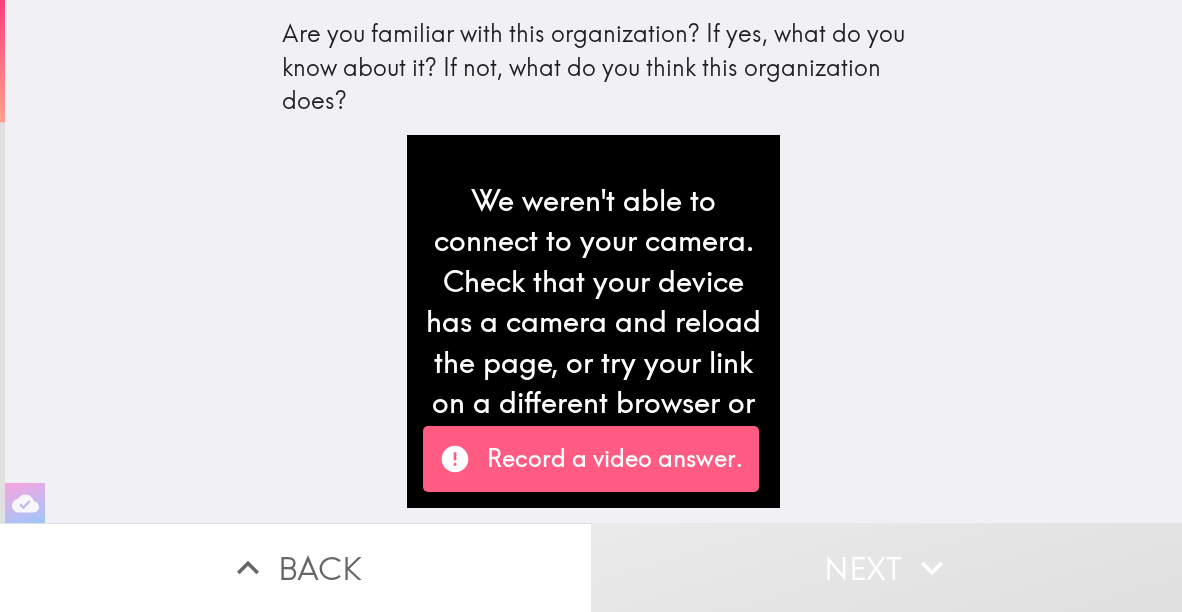 click on "Record a video answer." at bounding box center [615, 459] 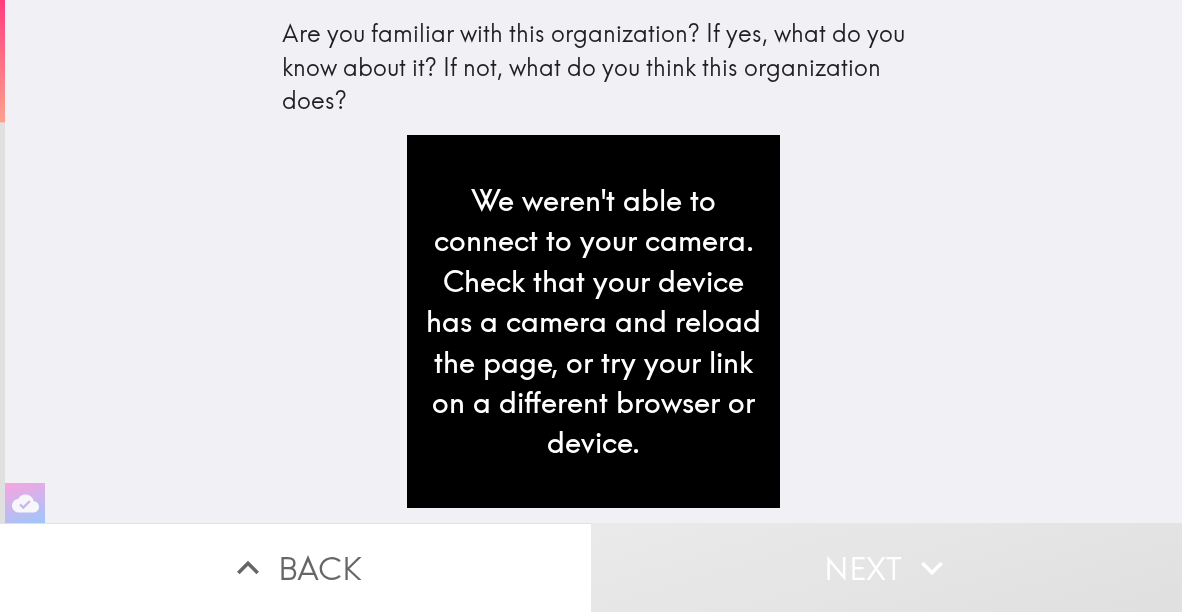 click on "Next" at bounding box center [886, 567] 